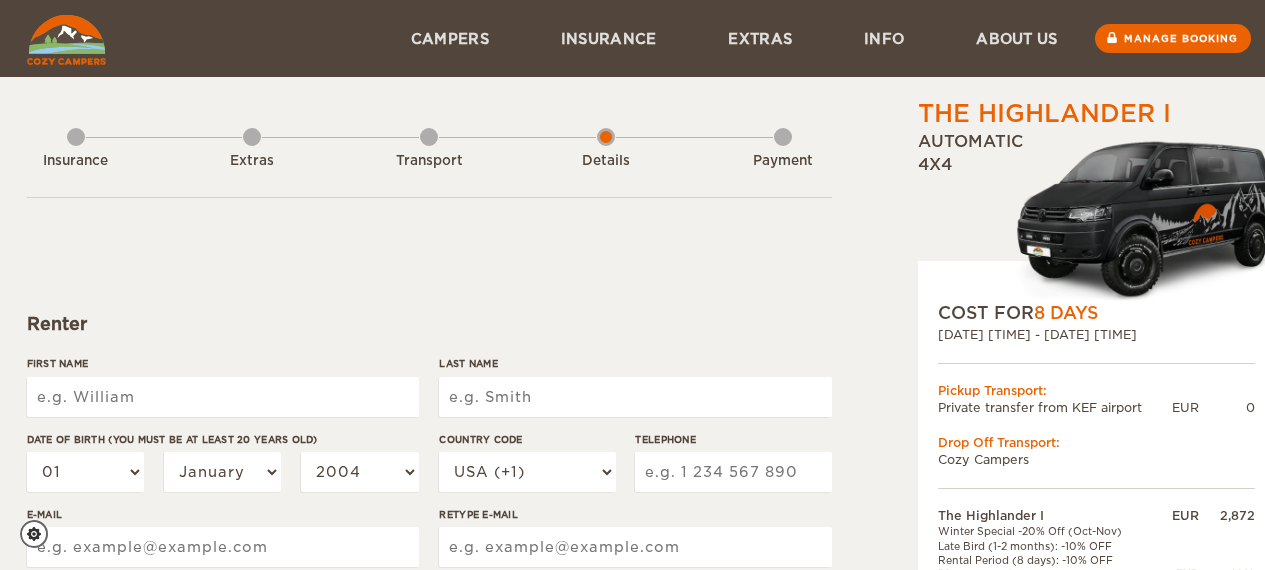scroll, scrollTop: 0, scrollLeft: 0, axis: both 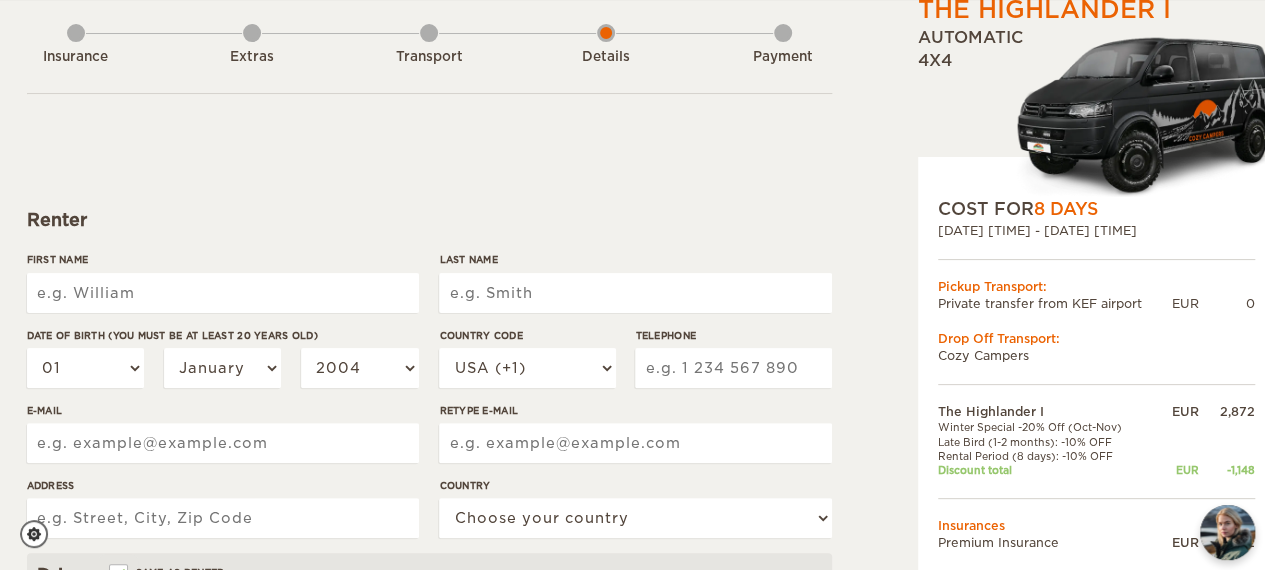click on "First Name" at bounding box center [223, 293] 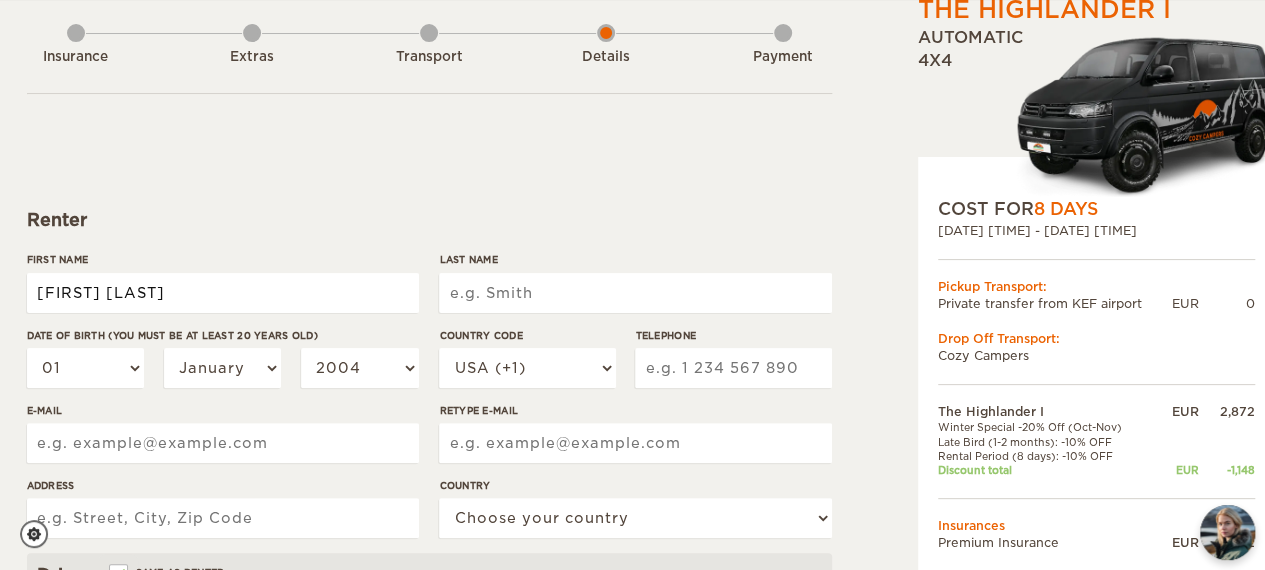 type on "[FIRST] [LAST]" 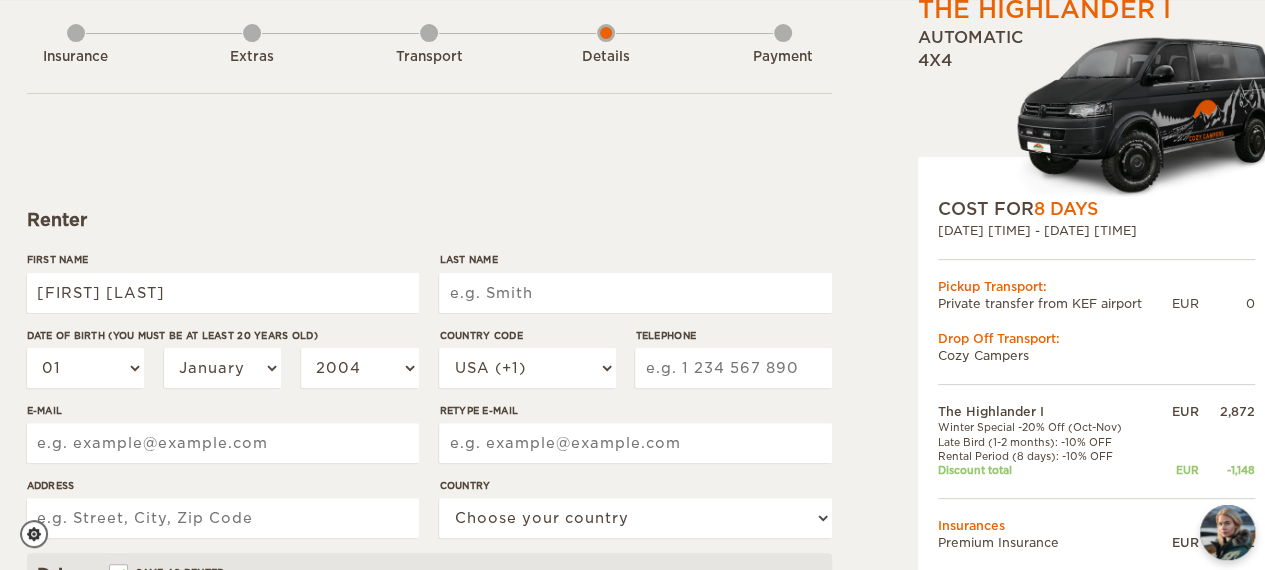type on "[FIRST] [LAST]" 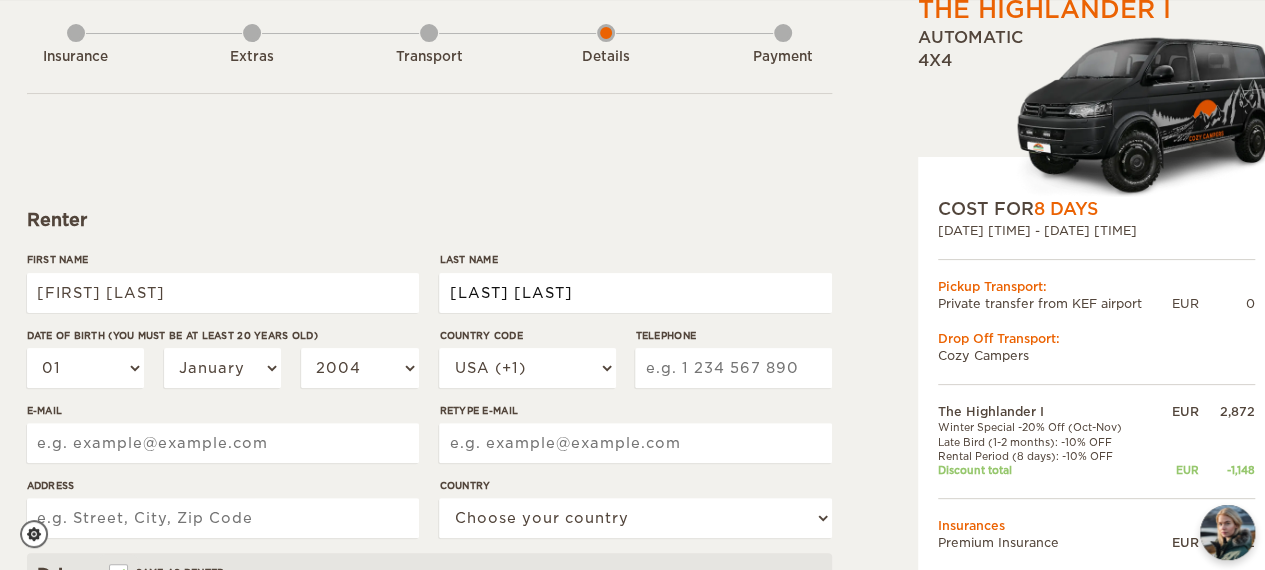 type on "Saldarriaga Ortega" 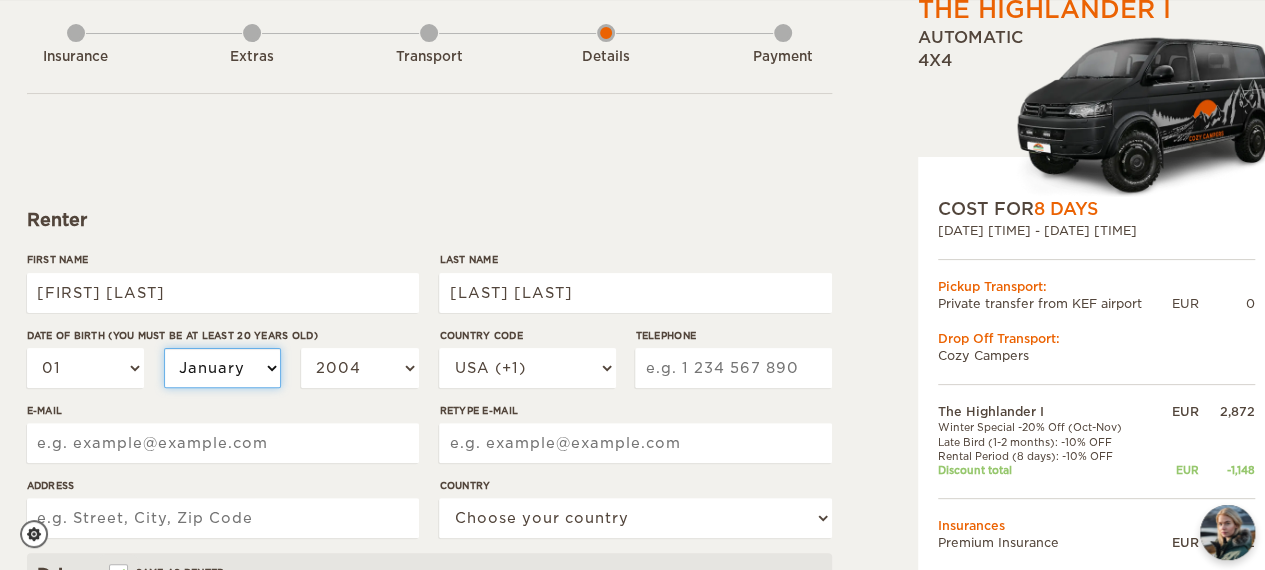type on "Saldarriaga Ortega" 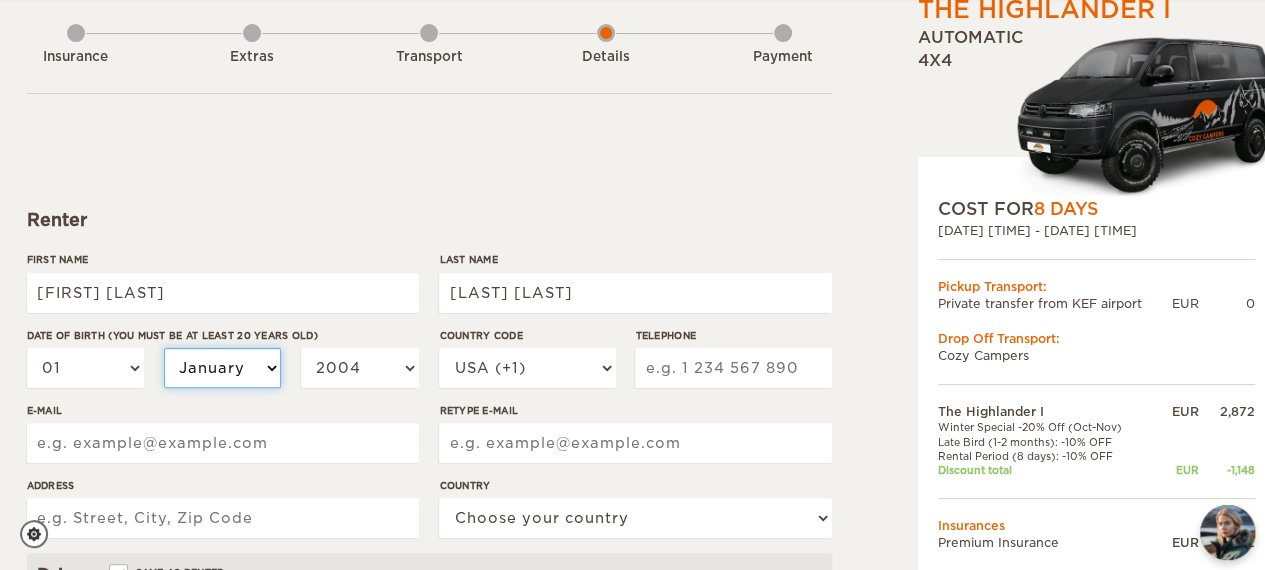 select on "11" 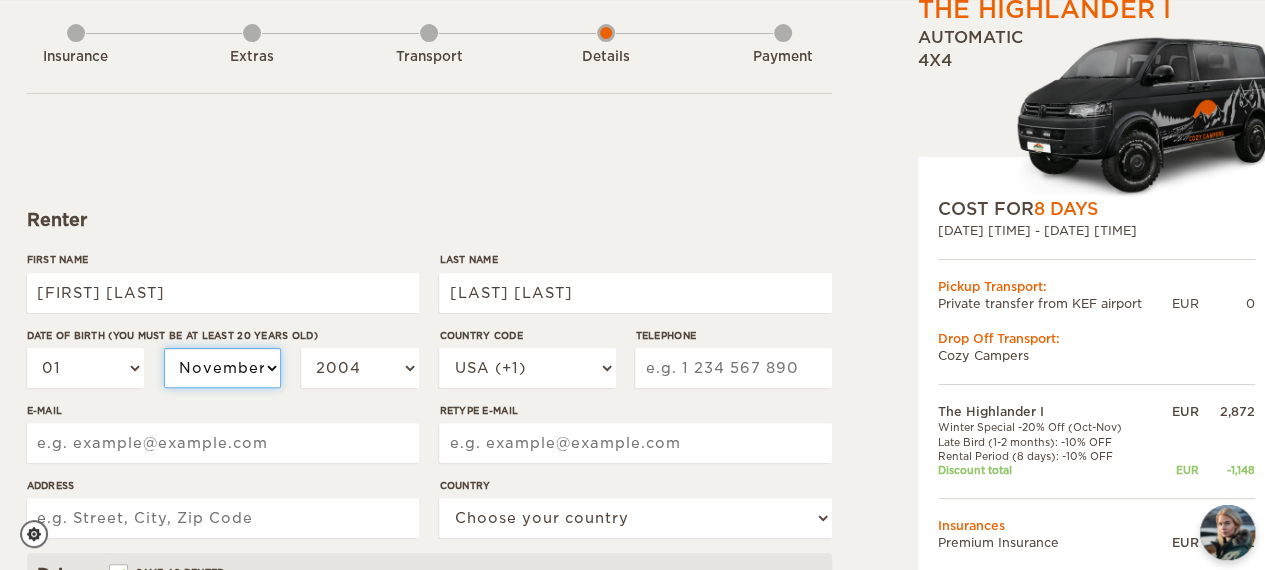 click on "January
February
March
April
May
June
July
August
September
October
November
December" at bounding box center [223, 368] 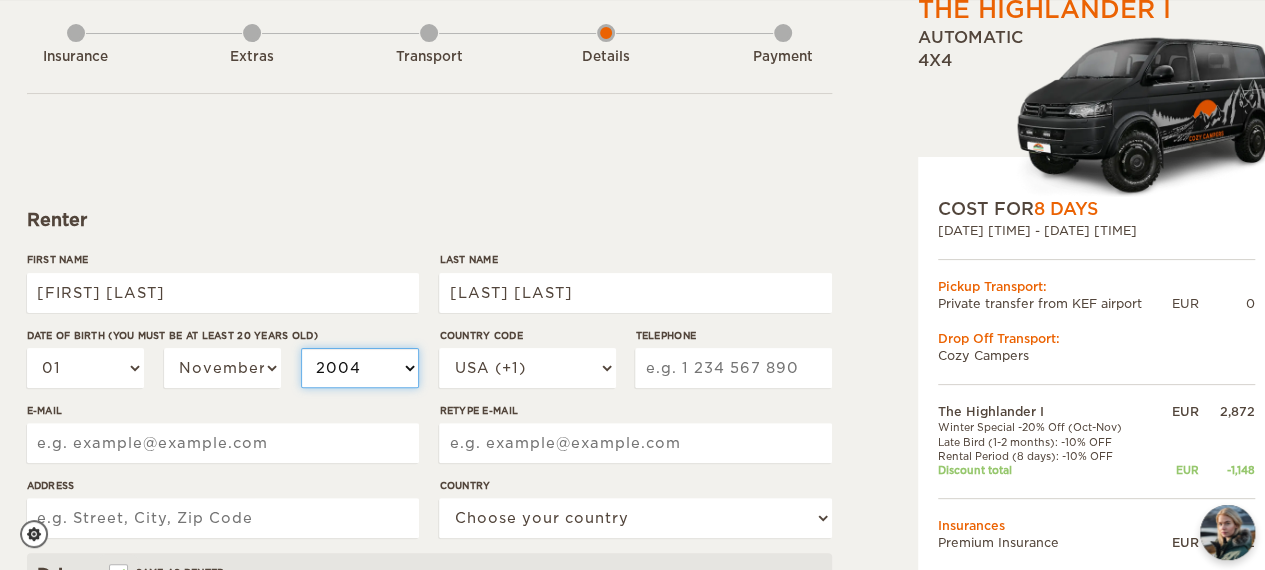 click on "2004 2003 2002 2001 2000 1999 1998 1997 1996 1995 1994 1993 1992 1991 1990 1989 1988 1987 1986 1985 1984 1983 1982 1981 1980 1979 1978 1977 1976 1975 1974 1973 1972 1971 1970 1969 1968 1967 1966 1965 1964 1963 1962 1961 1960 1959 1958 1957 1956 1955 1954 1953 1952 1951 1950 1949 1948 1947 1946 1945 1944 1943 1942 1941 1940 1939 1938 1937 1936 1935 1934 1933 1932 1931 1930 1929 1928 1927 1926 1925 1924 1923 1922 1921 1920 1919 1918 1917 1916 1915 1914 1913 1912 1911 1910 1909 1908 1907 1906 1905 1904 1903 1902 1901 1900 1899 1898 1897 1896 1895 1894 1893 1892 1891 1890 1889 1888 1887 1886 1885 1884 1883 1882 1881 1880 1879 1878 1877 1876 1875" at bounding box center [360, 368] 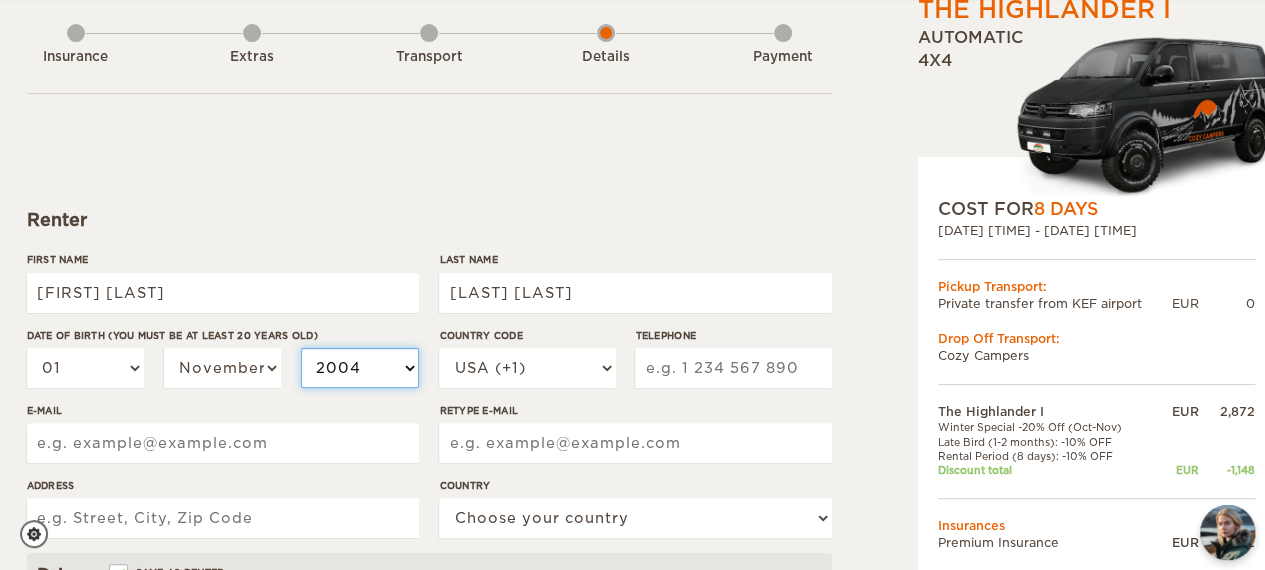 select on "1993" 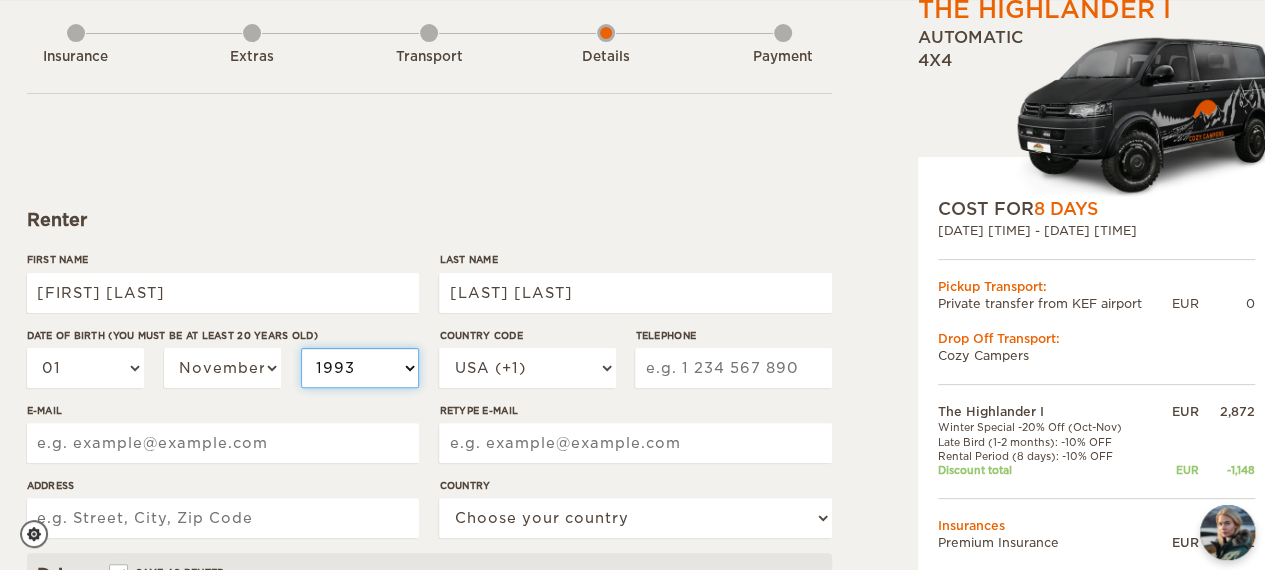 click on "2004 2003 2002 2001 2000 1999 1998 1997 1996 1995 1994 1993 1992 1991 1990 1989 1988 1987 1986 1985 1984 1983 1982 1981 1980 1979 1978 1977 1976 1975 1974 1973 1972 1971 1970 1969 1968 1967 1966 1965 1964 1963 1962 1961 1960 1959 1958 1957 1956 1955 1954 1953 1952 1951 1950 1949 1948 1947 1946 1945 1944 1943 1942 1941 1940 1939 1938 1937 1936 1935 1934 1933 1932 1931 1930 1929 1928 1927 1926 1925 1924 1923 1922 1921 1920 1919 1918 1917 1916 1915 1914 1913 1912 1911 1910 1909 1908 1907 1906 1905 1904 1903 1902 1901 1900 1899 1898 1897 1896 1895 1894 1893 1892 1891 1890 1889 1888 1887 1886 1885 1884 1883 1882 1881 1880 1879 1878 1877 1876 1875" at bounding box center (360, 368) 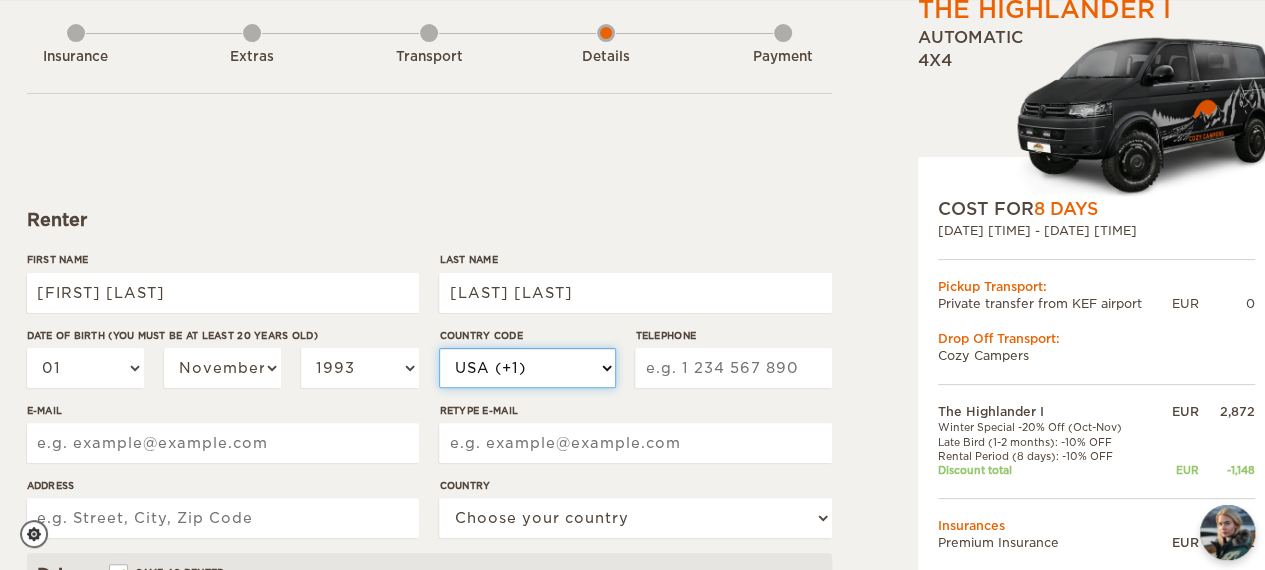 click on "USA (+1)
UK (+44)
Germany (+49)
Algeria (+213)
Andorra (+376)
Angola (+244)
Anguilla (+1264)
Antigua & Barbuda (+1268)
Argentina (+54)
Armenia (+374)
Aruba (+297)
Australia (+61)
Austria (+43)
Azerbaijan (+994)
Bahamas (+1242)
Bahrain (+973)
Bangladesh (+880)
Barbados (+1246)
Belarus (+375)
Belgium (+32)
Belize (+501)
Benin (+229)
Bermuda (+1441)
Bhutan (+975)
Bolivia (+591)
Bosnia Herzegovina (+387)
Botswana (+267)
Brazil (+55)
Brunei (+673)
Bulgaria (+359)
Burkina Faso (+226)
Burundi (+257)
Cambodia (+855)
Cameroon (+237)
Canada (+1)
Cape Verde Islands (+238)
Cayman Islands (+1345)
Central African Republic (+236)
Chile (+56)
China (+86)
Colombia (+57)
Comoros (+269)
Congo (+242)
Cook Islands (+682)
Costa Rica (+506)" at bounding box center [527, 368] 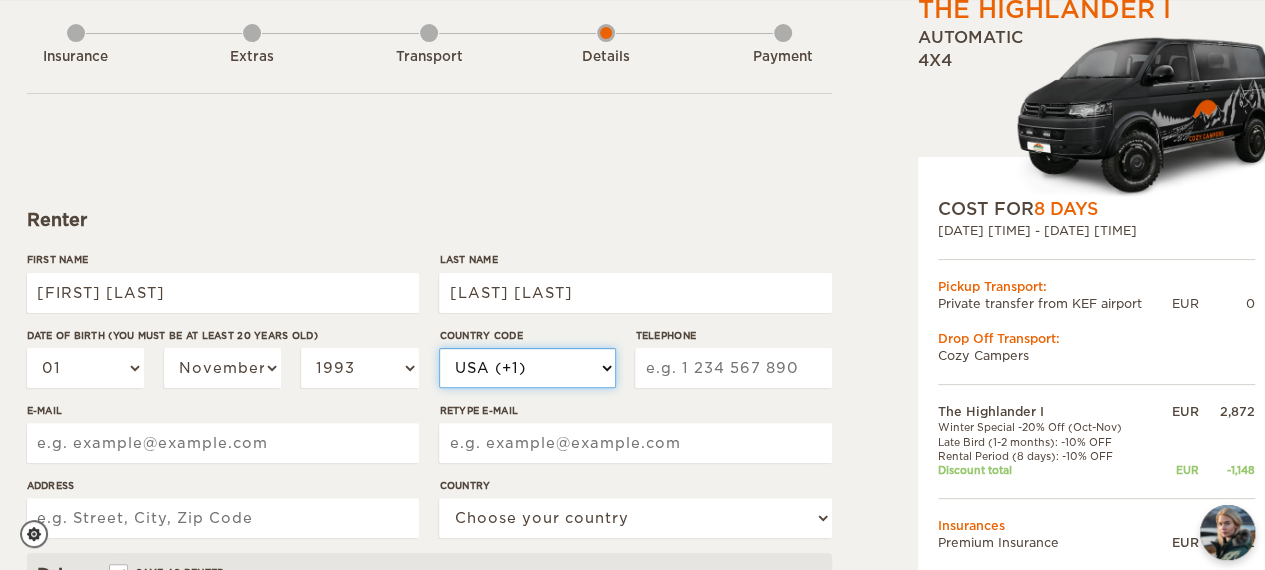 select on "57" 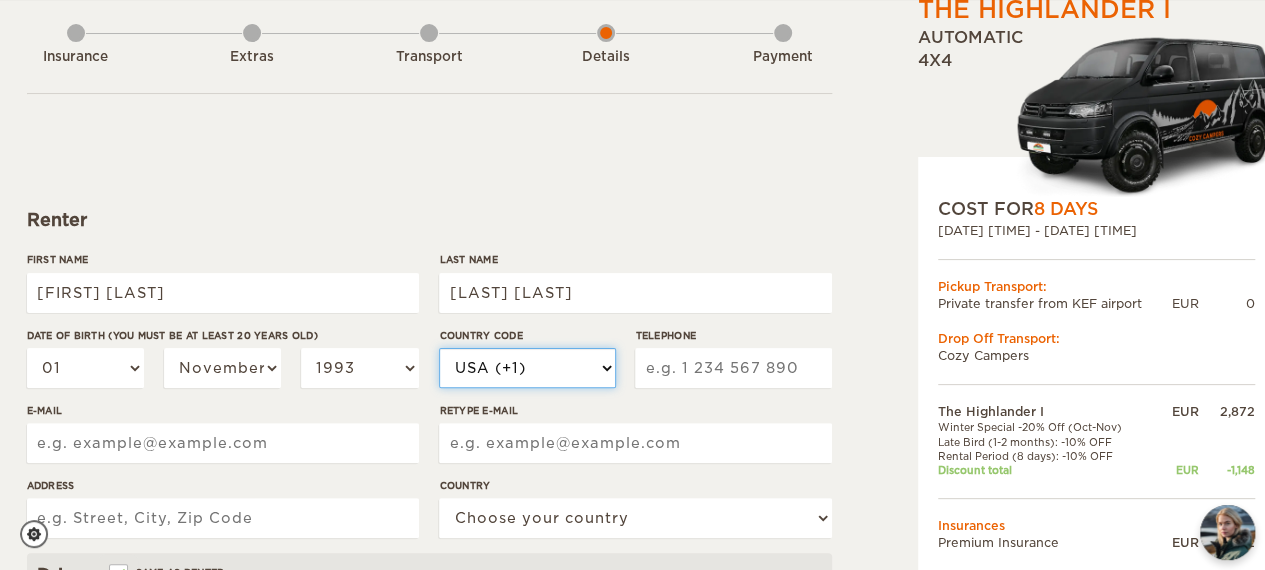 click on "USA (+1)
UK (+44)
Germany (+49)
Algeria (+213)
Andorra (+376)
Angola (+244)
Anguilla (+1264)
Antigua & Barbuda (+1268)
Argentina (+54)
Armenia (+374)
Aruba (+297)
Australia (+61)
Austria (+43)
Azerbaijan (+994)
Bahamas (+1242)
Bahrain (+973)
Bangladesh (+880)
Barbados (+1246)
Belarus (+375)
Belgium (+32)
Belize (+501)
Benin (+229)
Bermuda (+1441)
Bhutan (+975)
Bolivia (+591)
Bosnia Herzegovina (+387)
Botswana (+267)
Brazil (+55)
Brunei (+673)
Bulgaria (+359)
Burkina Faso (+226)
Burundi (+257)
Cambodia (+855)
Cameroon (+237)
Canada (+1)
Cape Verde Islands (+238)
Cayman Islands (+1345)
Central African Republic (+236)
Chile (+56)
China (+86)
Colombia (+57)
Comoros (+269)
Congo (+242)
Cook Islands (+682)
Costa Rica (+506)" at bounding box center (527, 368) 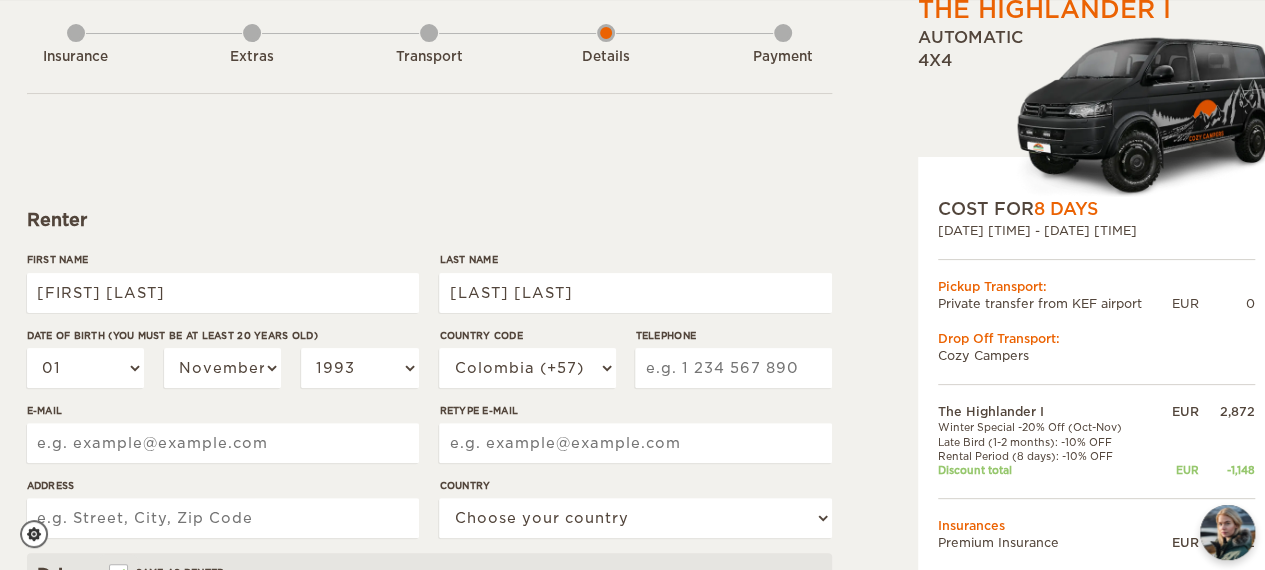 click on "Telephone" at bounding box center [733, 368] 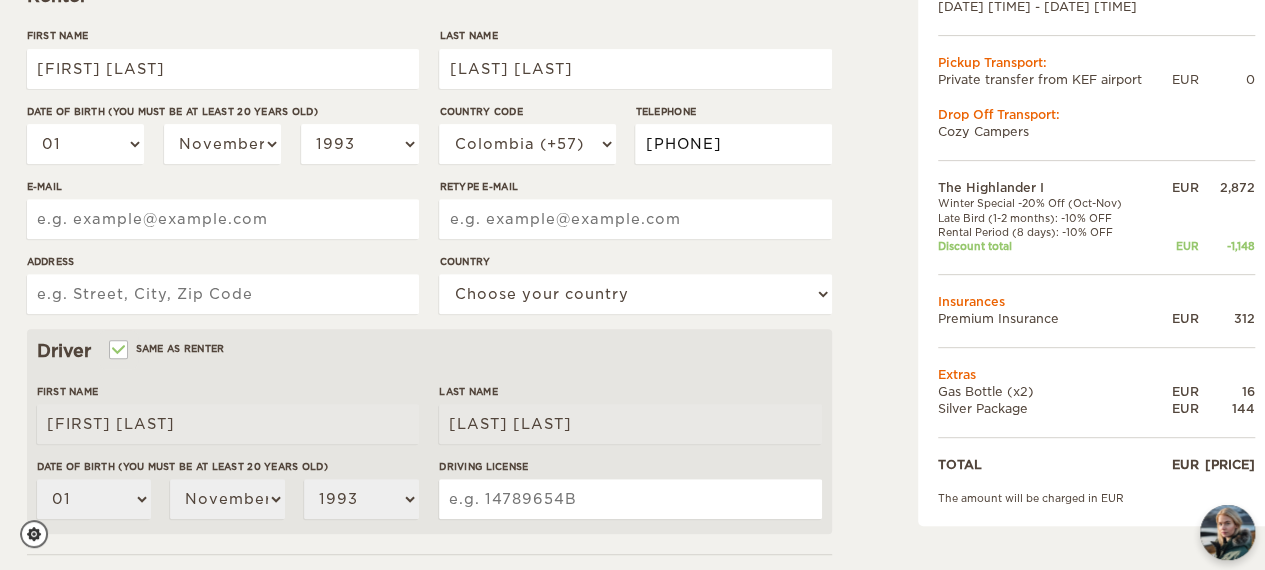scroll, scrollTop: 354, scrollLeft: 0, axis: vertical 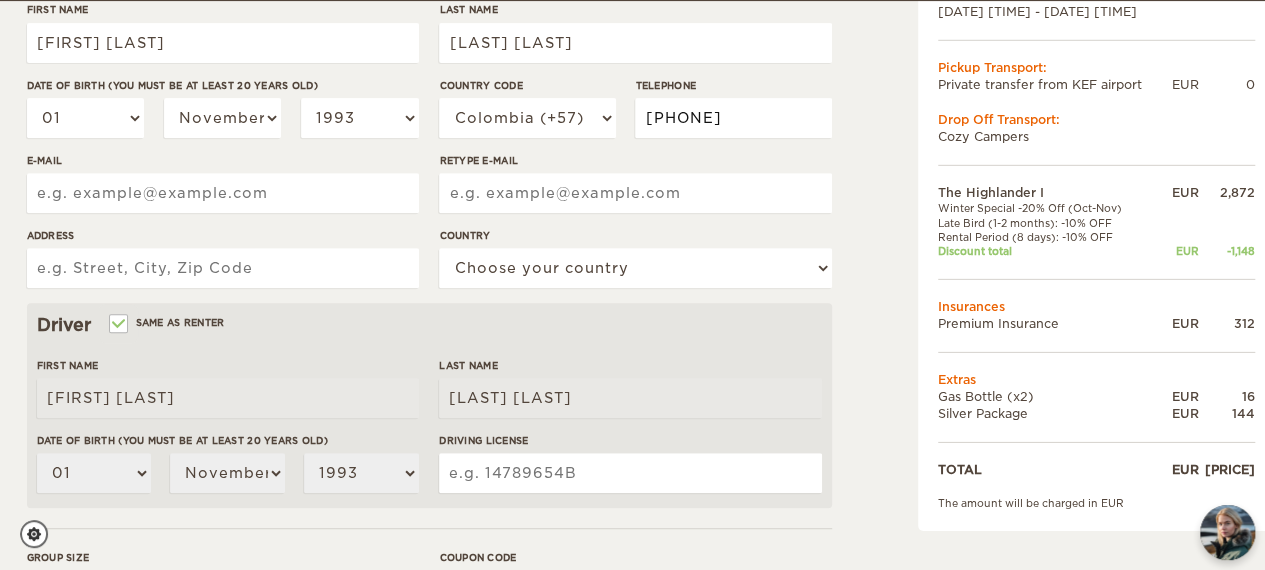 type on "3024157139" 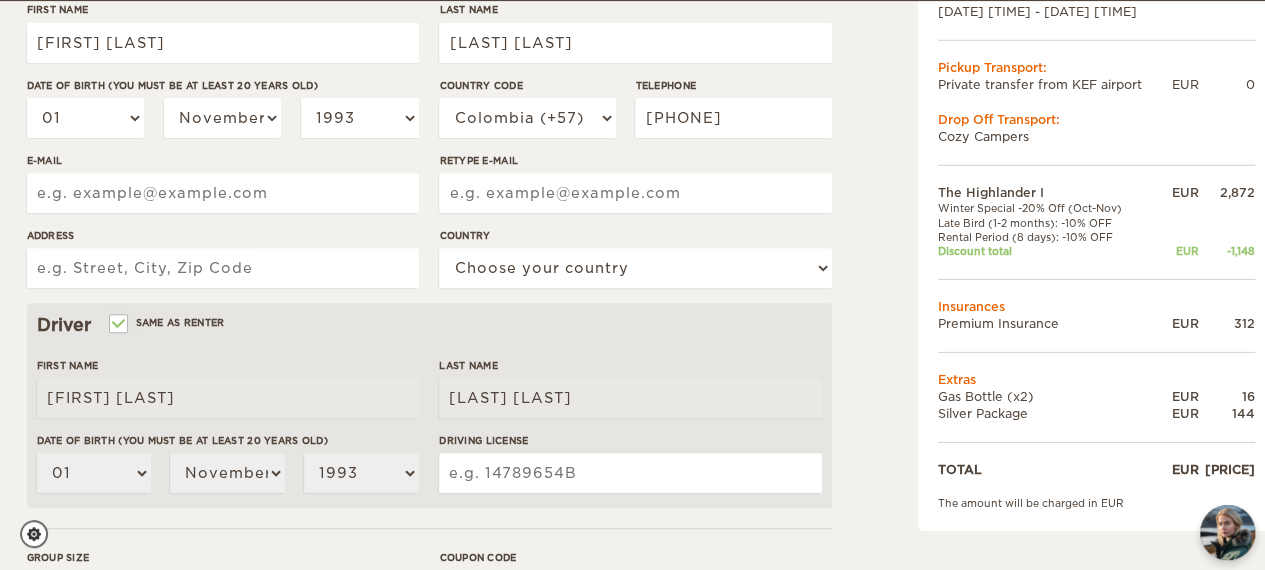 click on "E-mail" at bounding box center [223, 193] 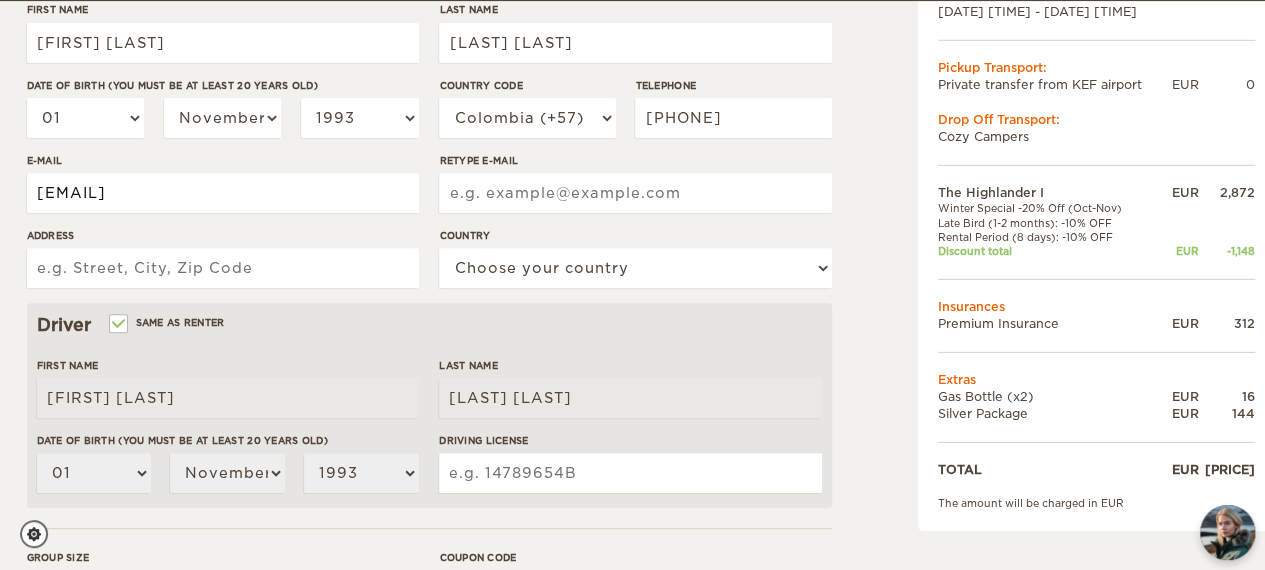 type on "mariacamila.s656@gmail.com" 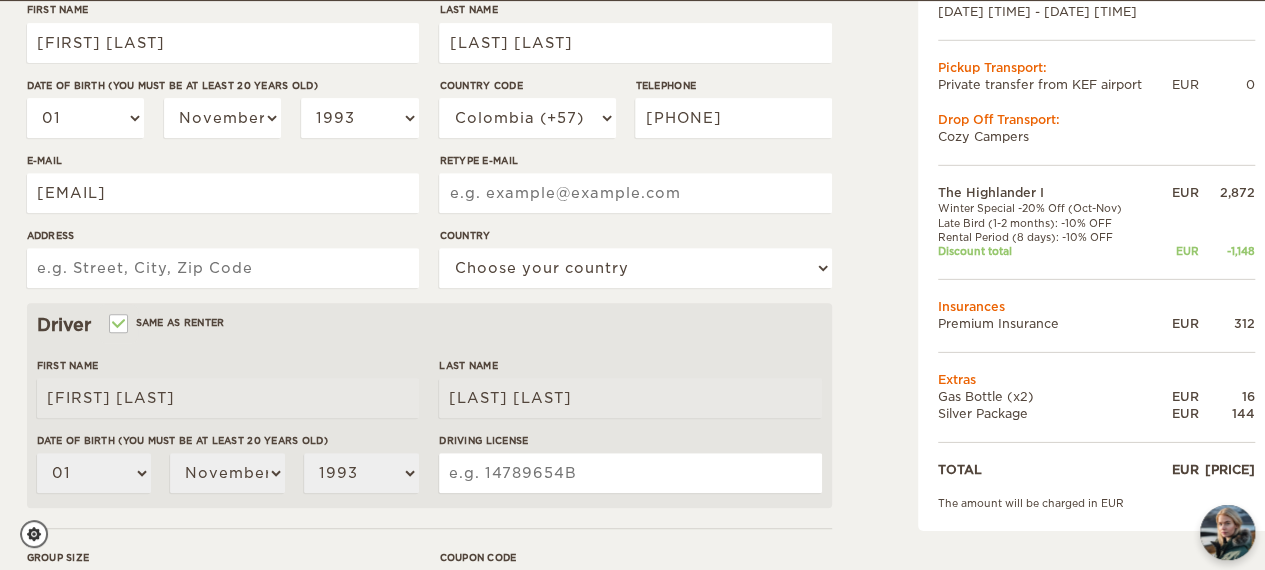 click on "Retype E-mail" at bounding box center (635, 193) 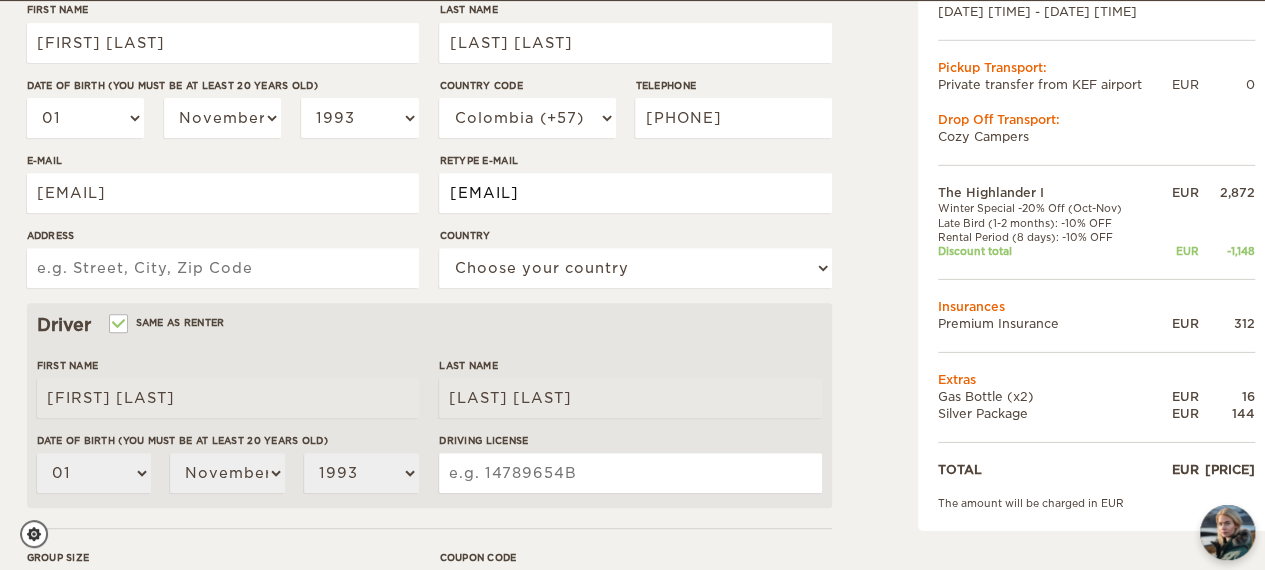 type on "mariacamila.s656@gmail.com" 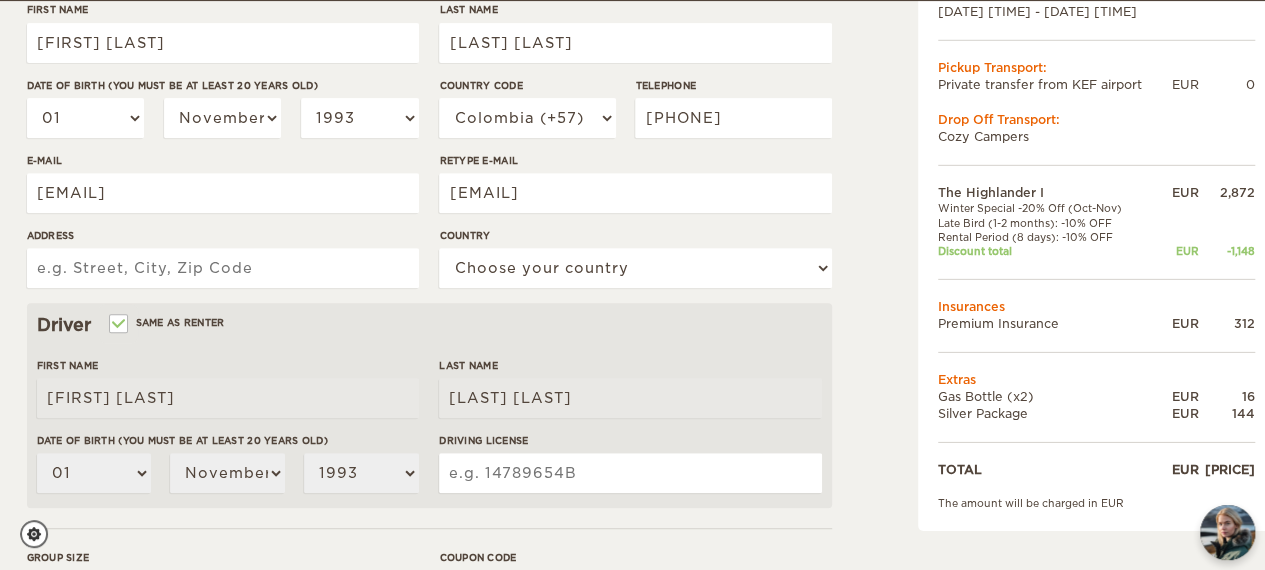click on "Address" at bounding box center [223, 268] 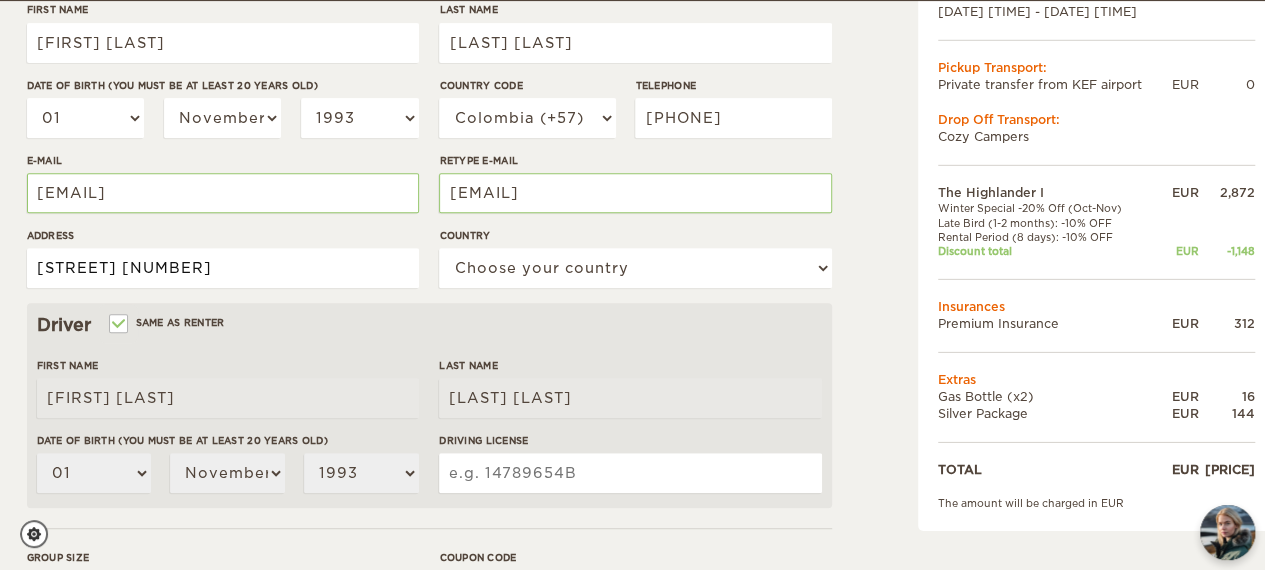 type on "calle 32d" 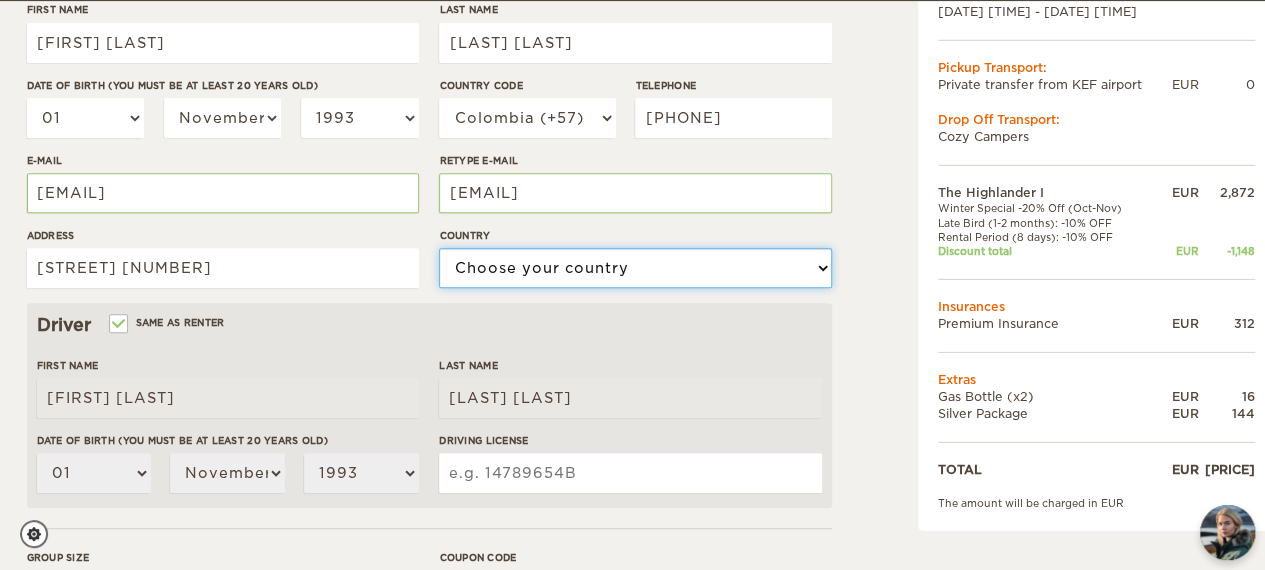click on "Choose your country
United States
United Kingdom
Germany
Afghanistan Albania Algeria American Samoa Andorra Angola Anguilla Antarctica Antigua and Barbuda Argentina Armenia Aruba Australia Austria Azerbaijan Bahamas Bahrain Bangladesh Barbados Belarus Belgium Belize Benin Bermuda Bhutan Bolivia Bosnia and Herzegovina Botswana Brazil British Virgin Islands Brunei Bulgaria Burkina Faso Burma (Myanmar) Burundi Cambodia Cameroon Canada Cape Verde Cayman Islands Central African Republic Chad Chile China Christmas Island Cocos (Keeling) Islands Colombia Comoros Cook Islands Costa Rica Croatia Cuba Cyprus Czech Republic Democratic Republic of the Congo Denmark Djibouti Dominica Dominican Republic Ecuador Egypt El Salvador Equatorial Guinea Eritrea Estonia Ethiopia Falkland Islands Faroe Islands Fiji Finland France French Polynesia Gabon Gambia Gaza Strip Georgia Germany Ghana Gibraltar Greece Greenland Grenada Guam Guatemala Guinea Guinea-Bissau Guyana Haiti Holy See (Vatican City)" at bounding box center (635, 268) 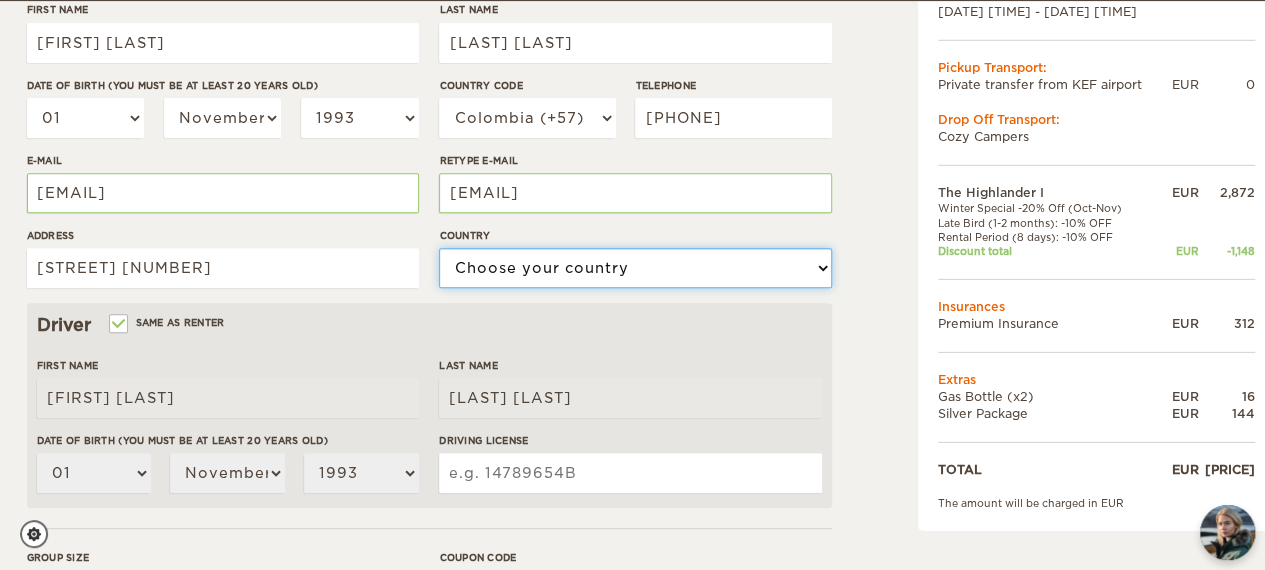select on "47" 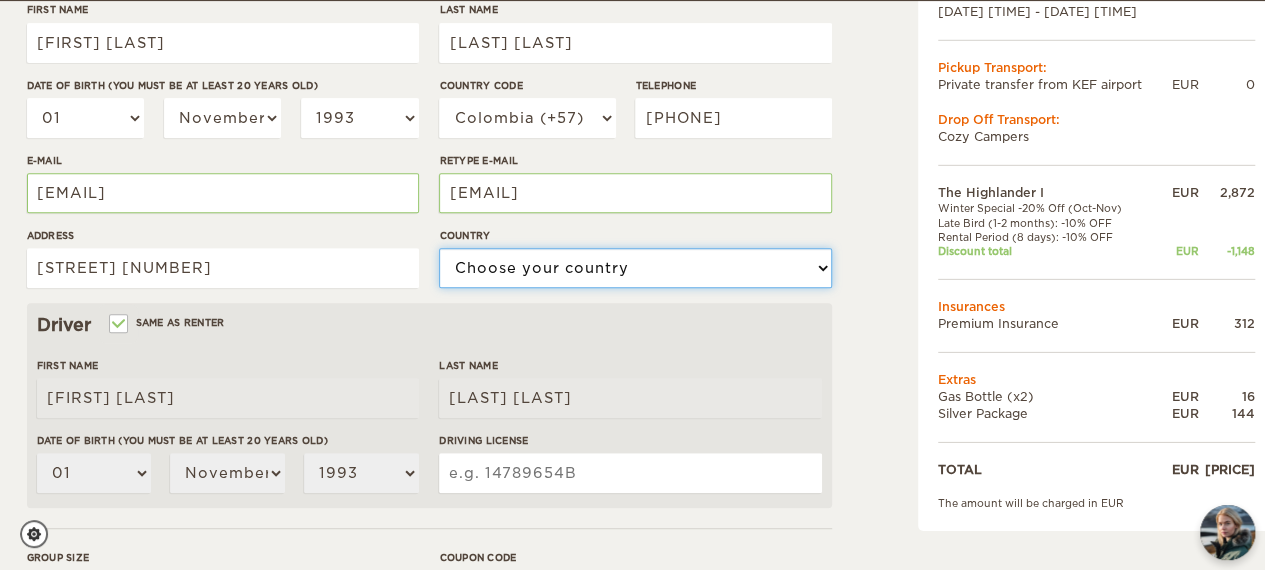 click on "Choose your country
United States
United Kingdom
Germany
Afghanistan Albania Algeria American Samoa Andorra Angola Anguilla Antarctica Antigua and Barbuda Argentina Armenia Aruba Australia Austria Azerbaijan Bahamas Bahrain Bangladesh Barbados Belarus Belgium Belize Benin Bermuda Bhutan Bolivia Bosnia and Herzegovina Botswana Brazil British Virgin Islands Brunei Bulgaria Burkina Faso Burma (Myanmar) Burundi Cambodia Cameroon Canada Cape Verde Cayman Islands Central African Republic Chad Chile China Christmas Island Cocos (Keeling) Islands Colombia Comoros Cook Islands Costa Rica Croatia Cuba Cyprus Czech Republic Democratic Republic of the Congo Denmark Djibouti Dominica Dominican Republic Ecuador Egypt El Salvador Equatorial Guinea Eritrea Estonia Ethiopia Falkland Islands Faroe Islands Fiji Finland France French Polynesia Gabon Gambia Gaza Strip Georgia Germany Ghana Gibraltar Greece Greenland Grenada Guam Guatemala Guinea Guinea-Bissau Guyana Haiti Holy See (Vatican City)" at bounding box center [635, 268] 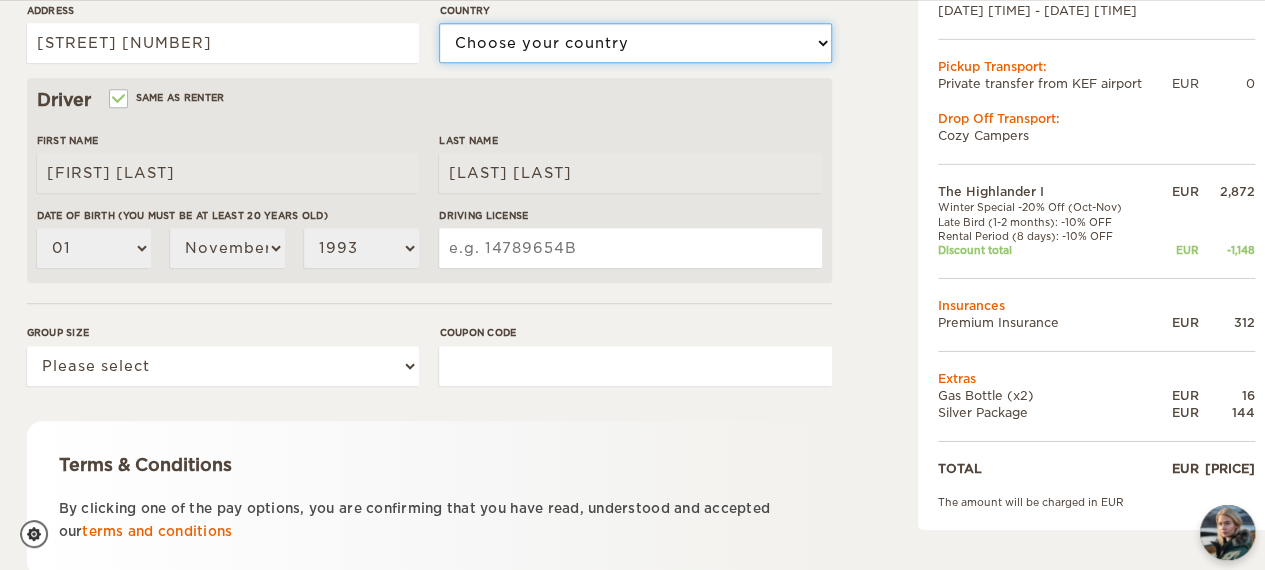 scroll, scrollTop: 578, scrollLeft: 0, axis: vertical 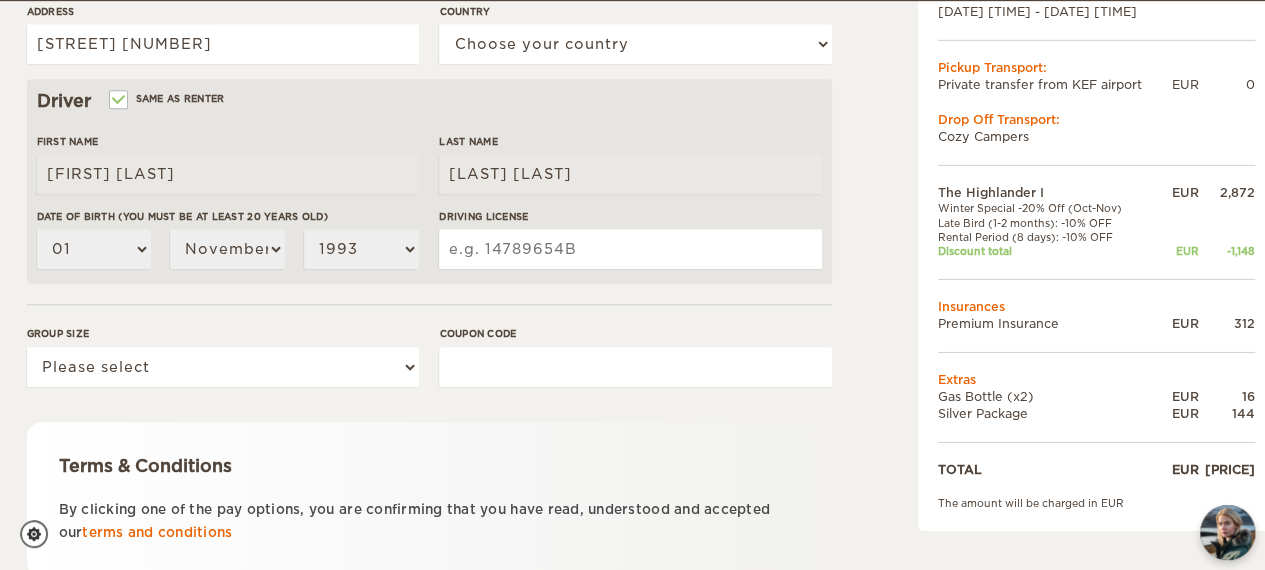 click on "Driving License" at bounding box center [630, 249] 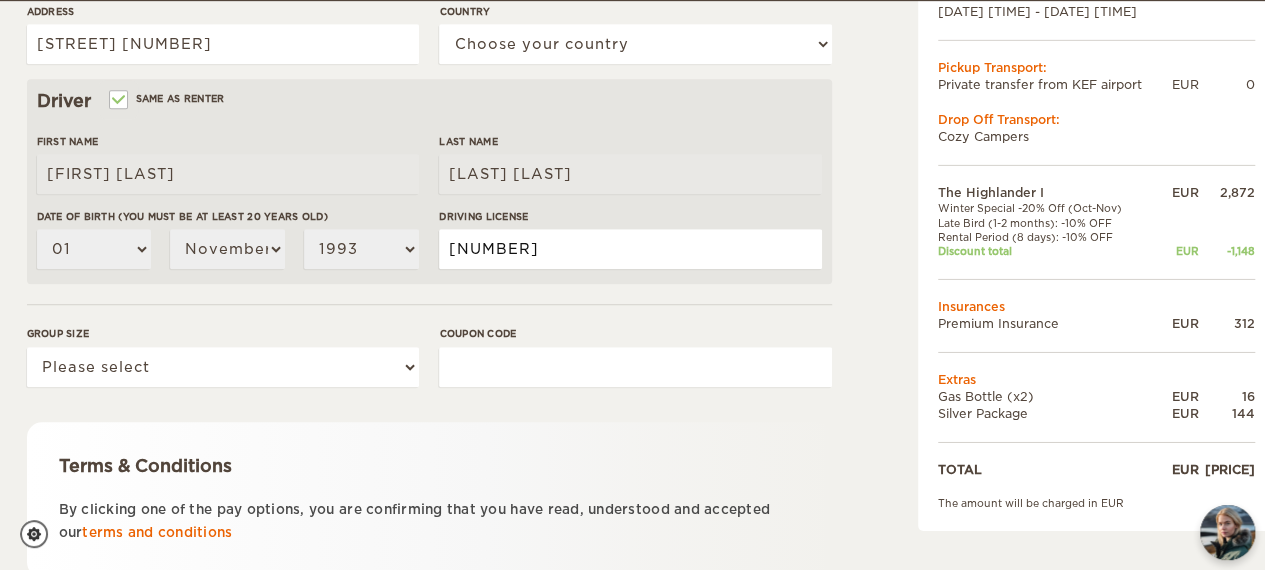 type on "1035866087" 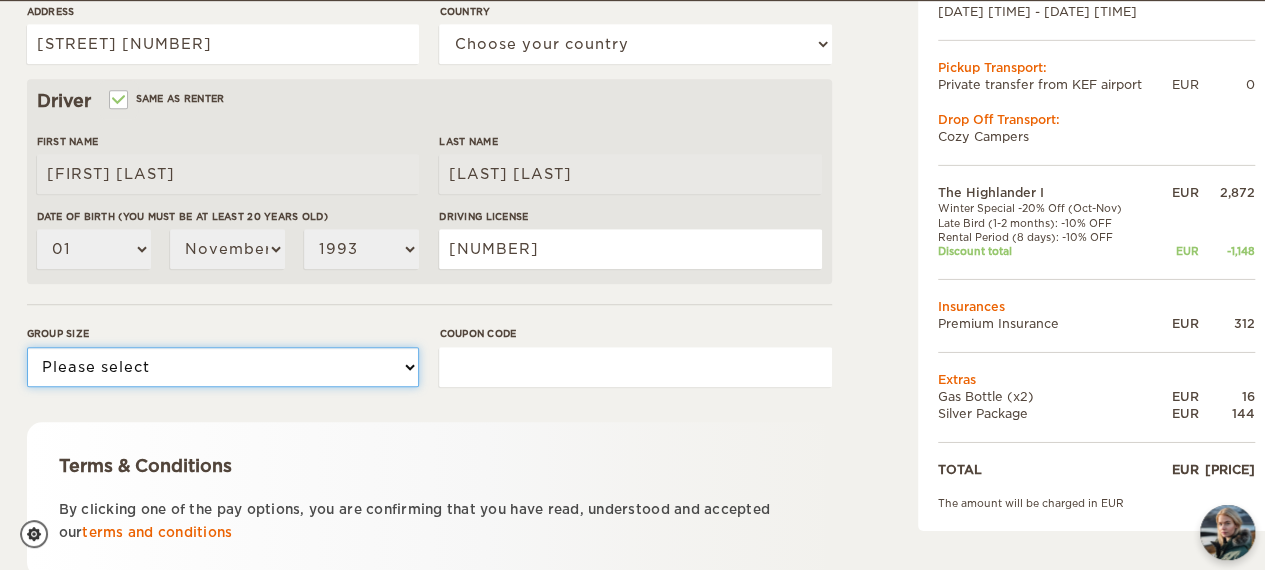 click on "Please select
1 2" at bounding box center (223, 367) 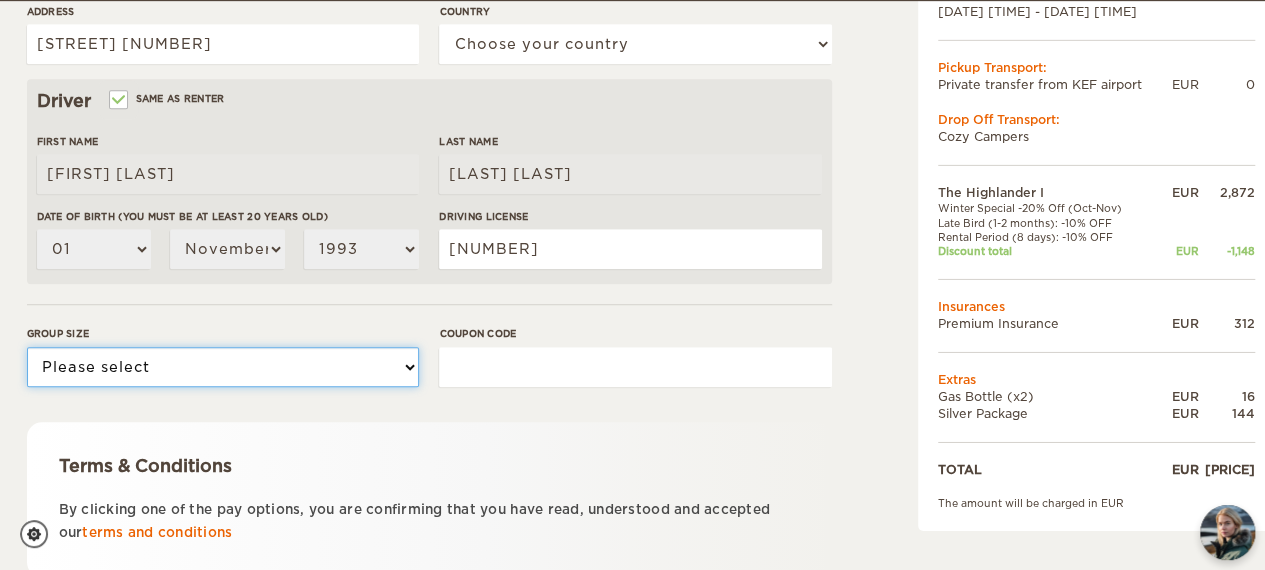 select on "2" 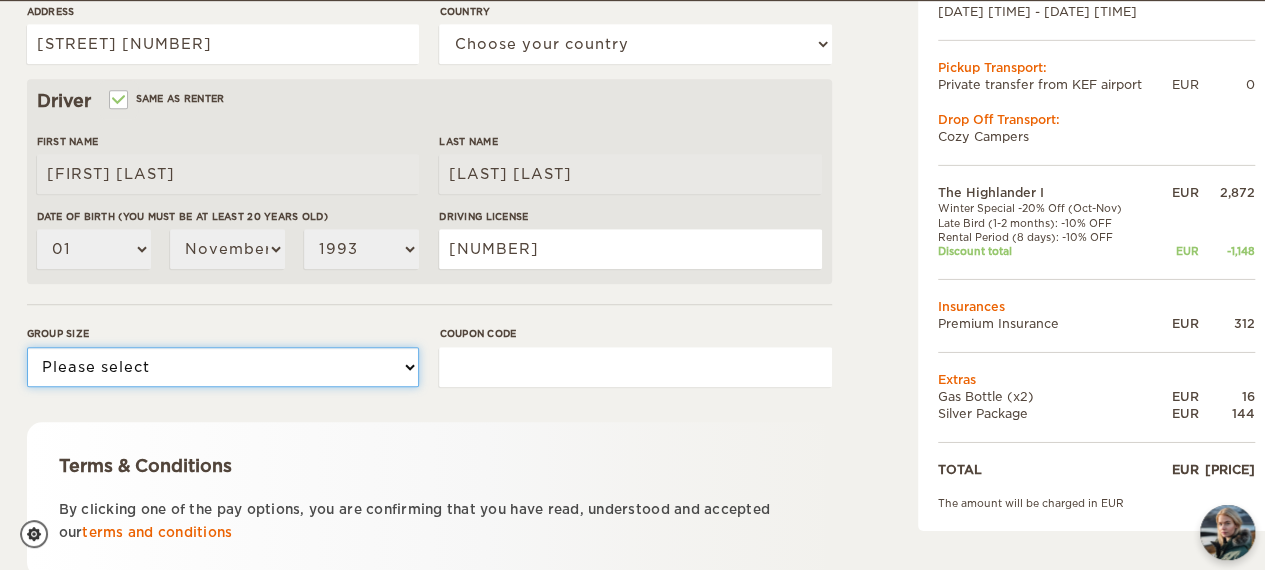click on "Please select
1 2" at bounding box center [223, 367] 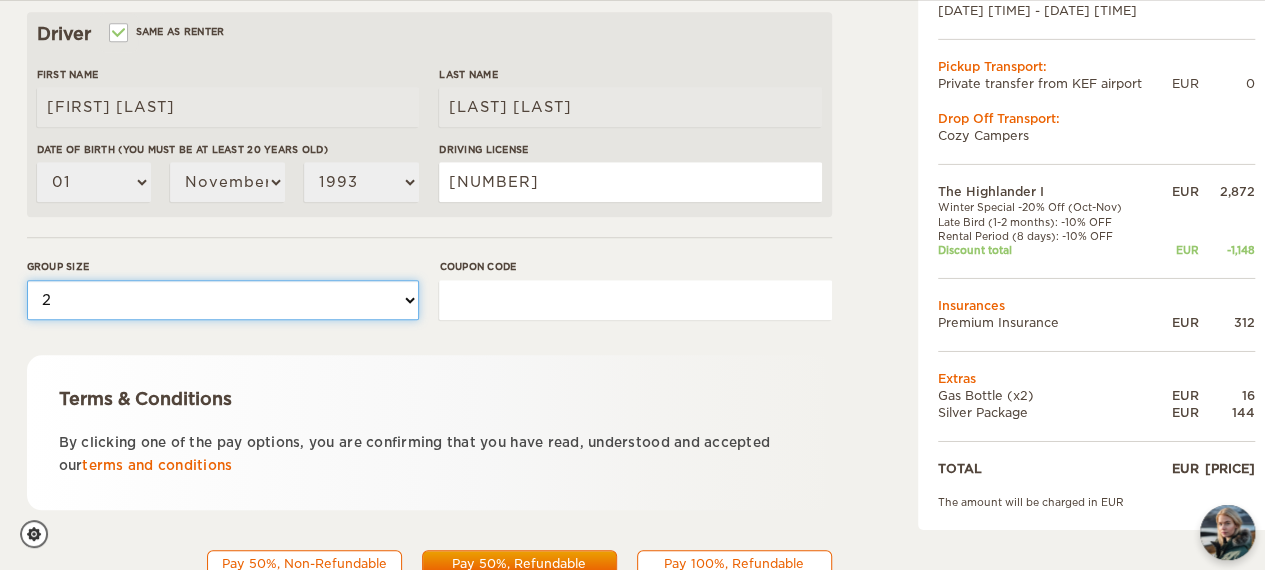 scroll, scrollTop: 729, scrollLeft: 0, axis: vertical 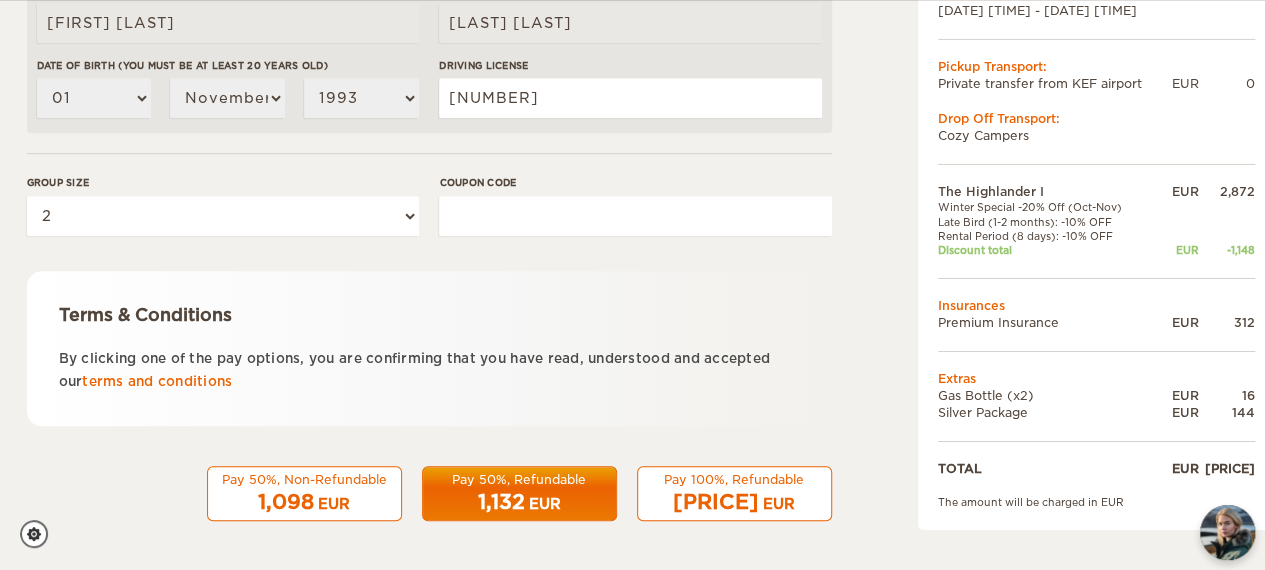 click on "[PRICE]" at bounding box center (716, 502) 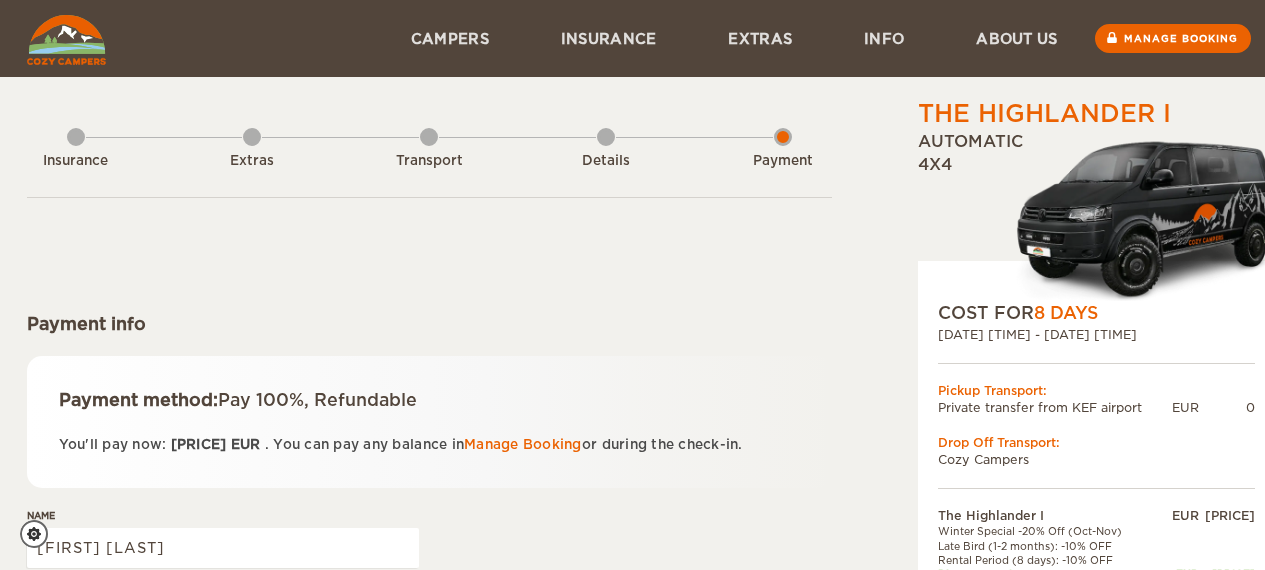 scroll, scrollTop: 0, scrollLeft: 0, axis: both 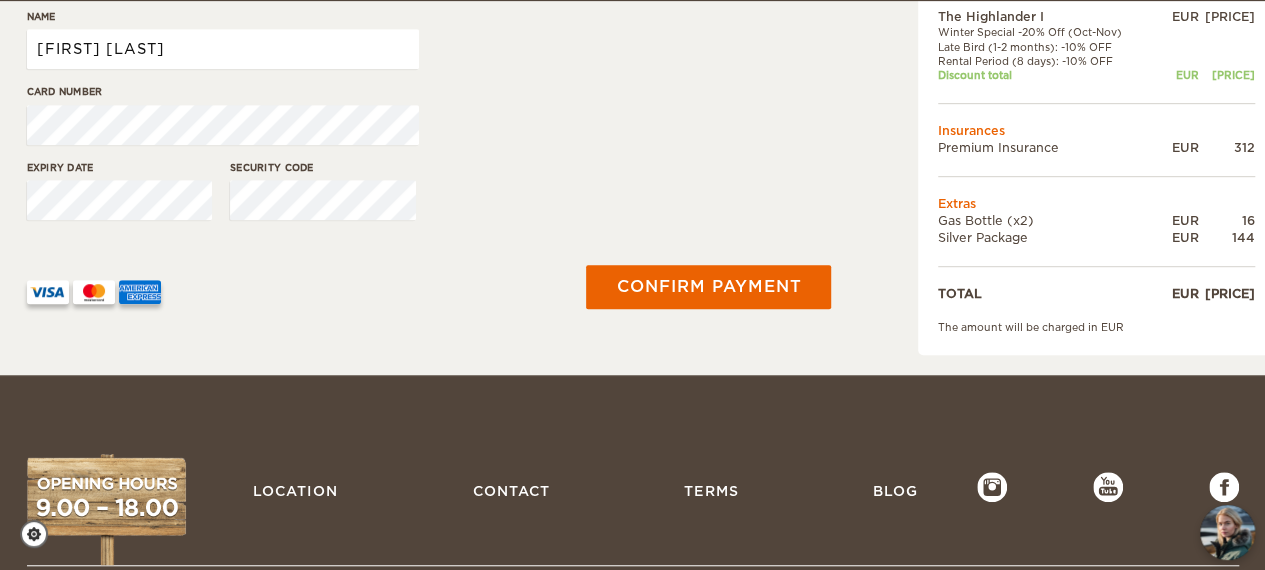 drag, startPoint x: 198, startPoint y: 45, endPoint x: 0, endPoint y: 28, distance: 198.72845 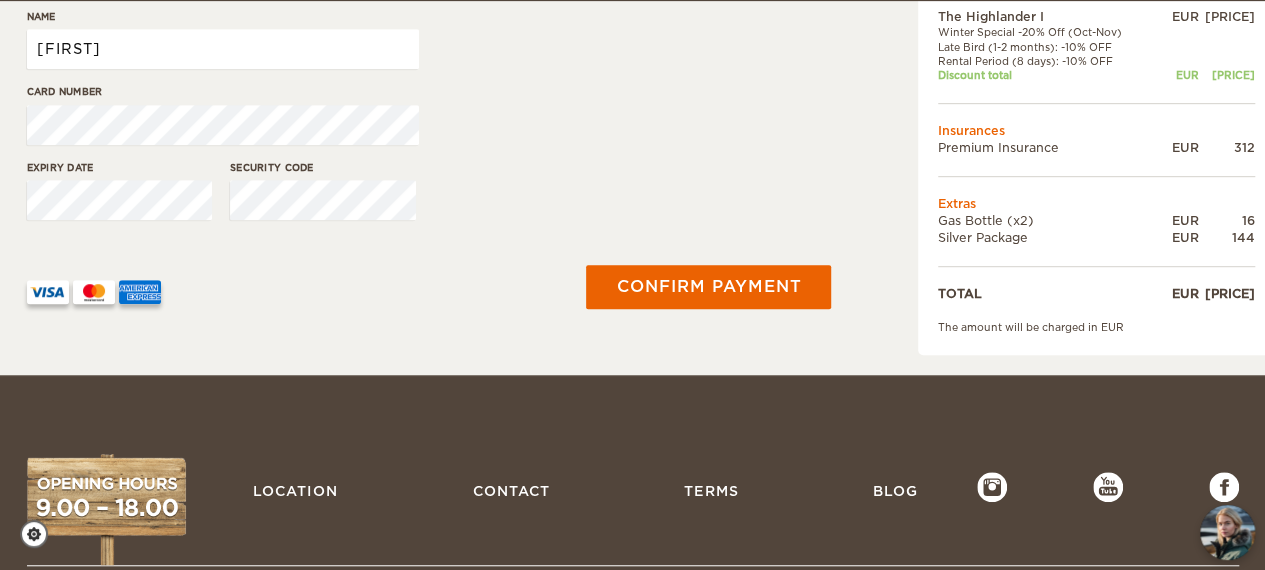 type on "n" 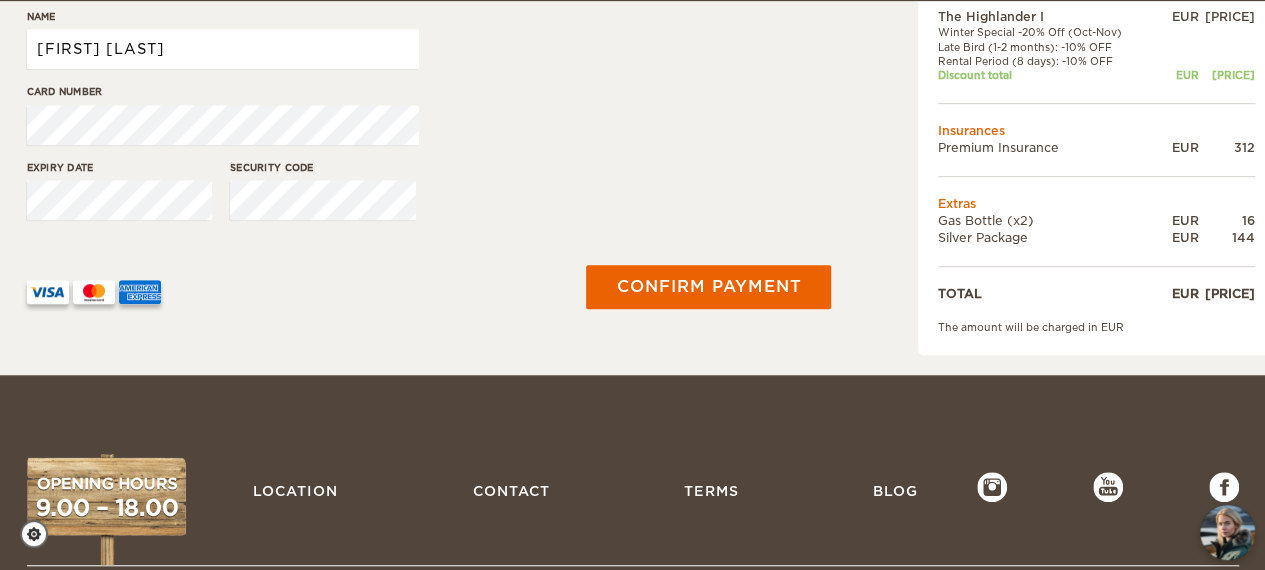 type on "[FIRST] [LAST]" 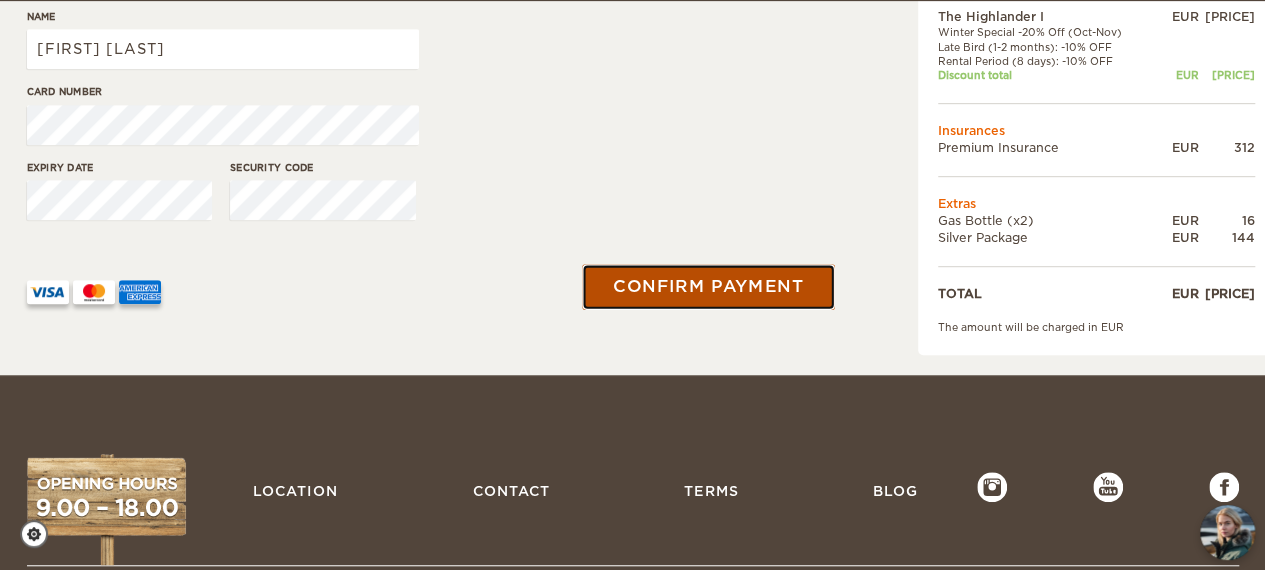 click on "Confirm payment" at bounding box center (709, 286) 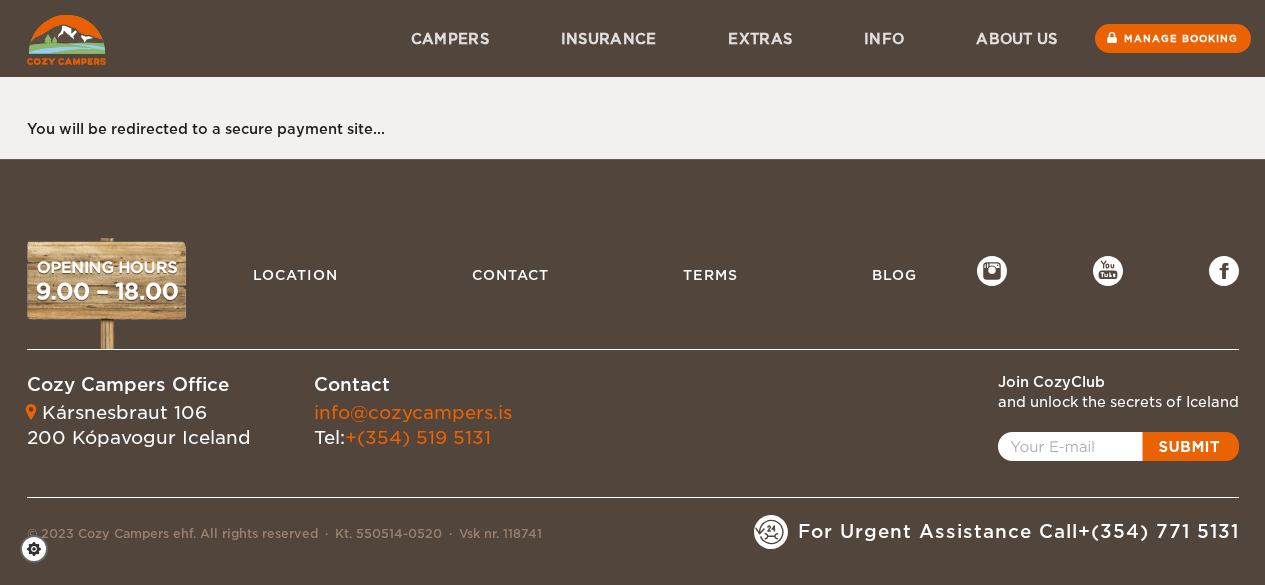 scroll, scrollTop: 0, scrollLeft: 0, axis: both 